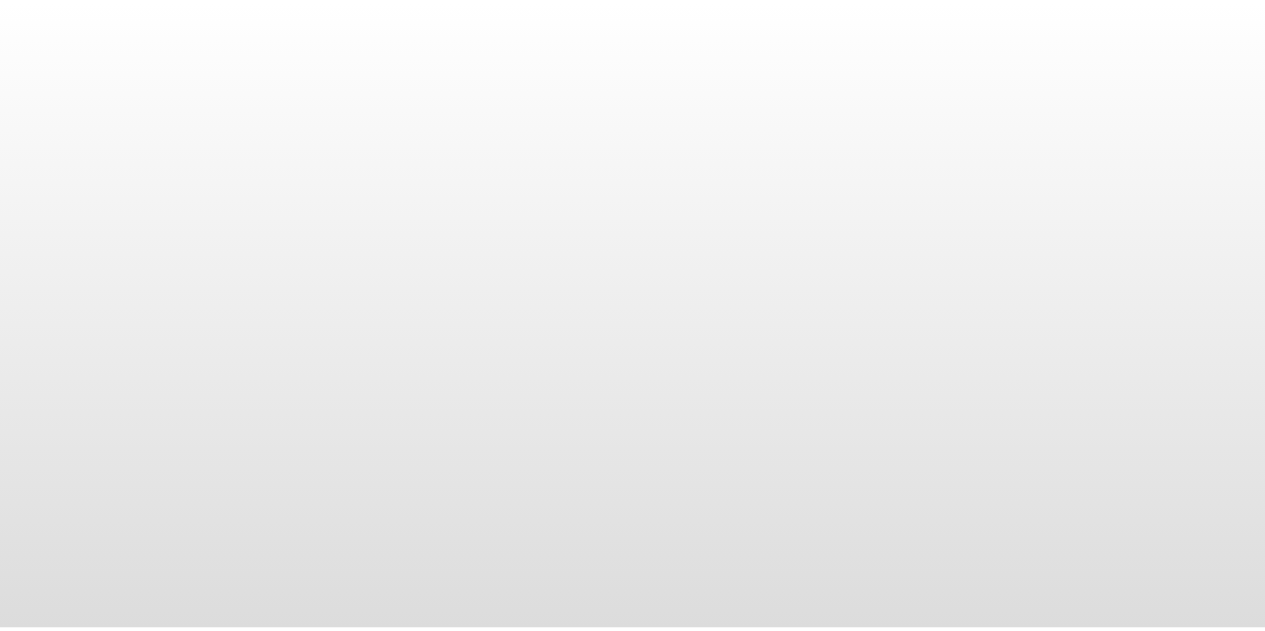 scroll, scrollTop: 0, scrollLeft: 0, axis: both 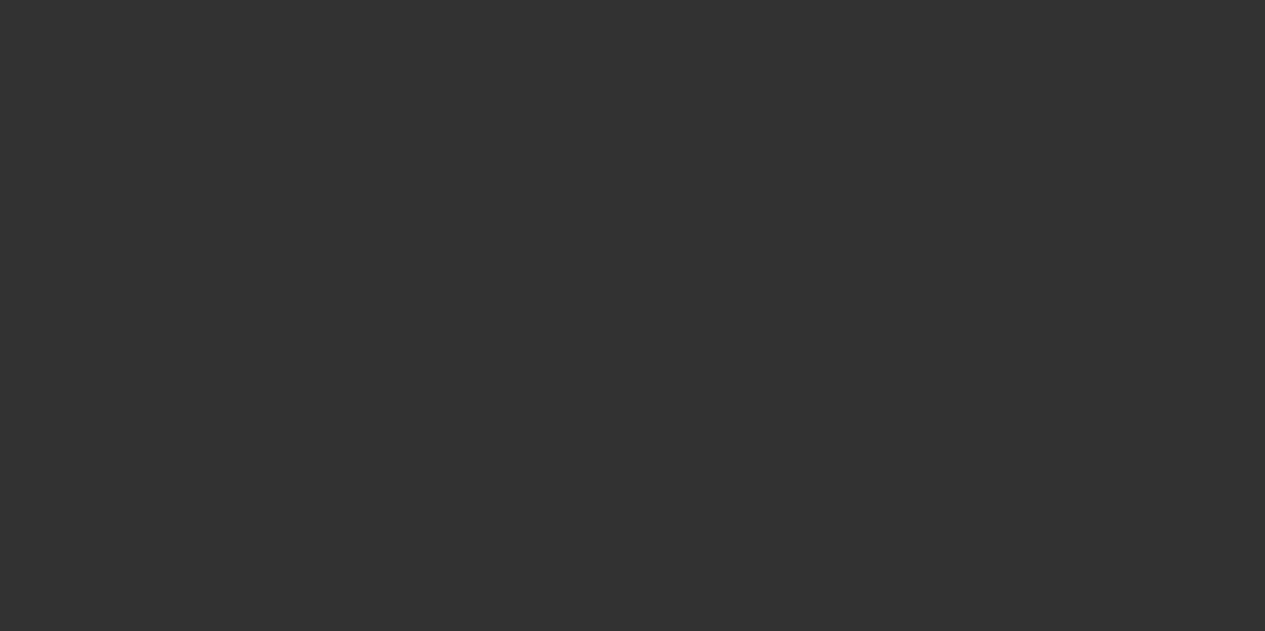 click at bounding box center (632, 315) 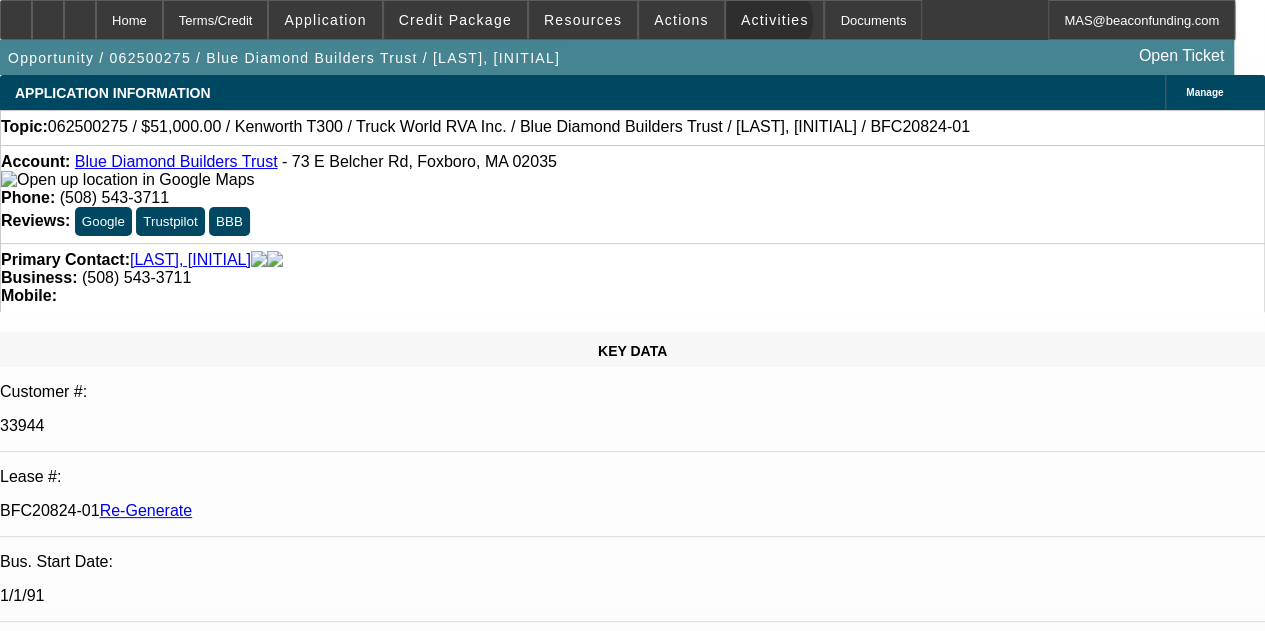 click on "Activities" at bounding box center [775, 20] 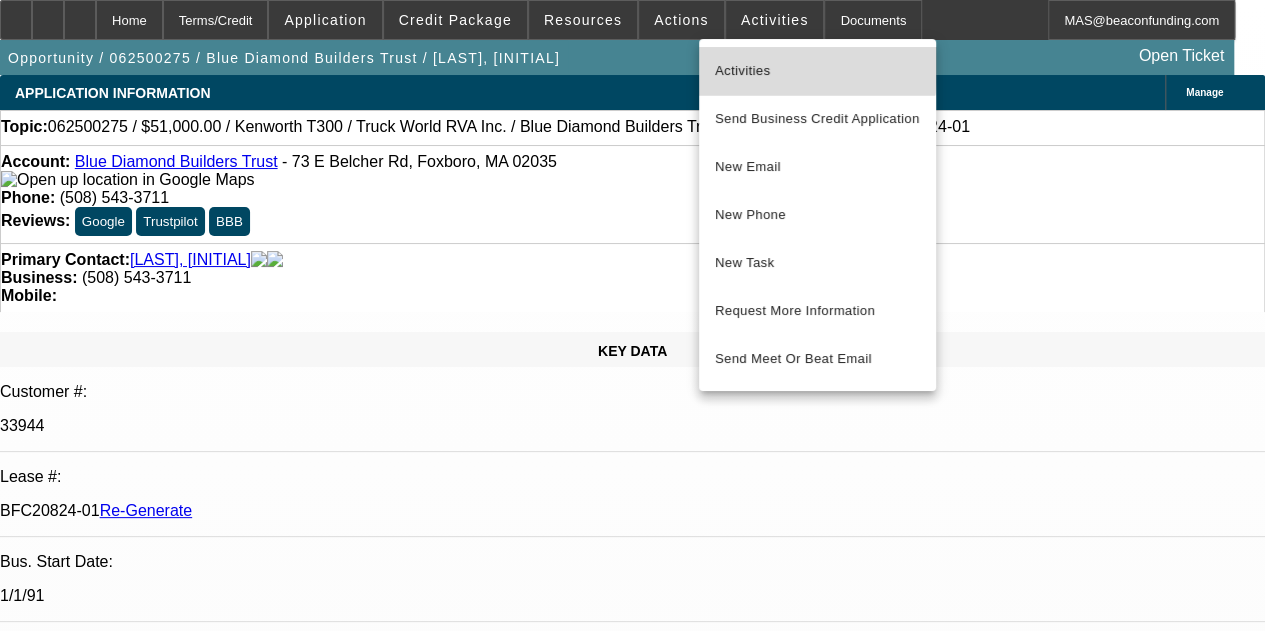 click on "Activities" at bounding box center [817, 71] 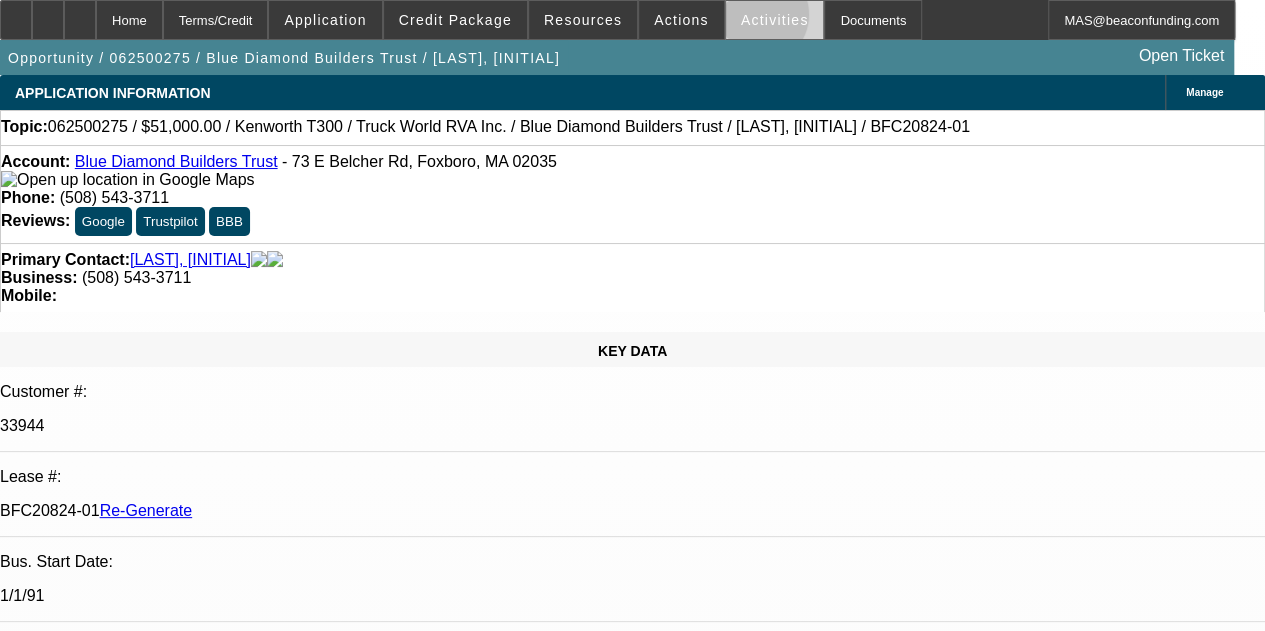 click on "Activities" at bounding box center (775, 20) 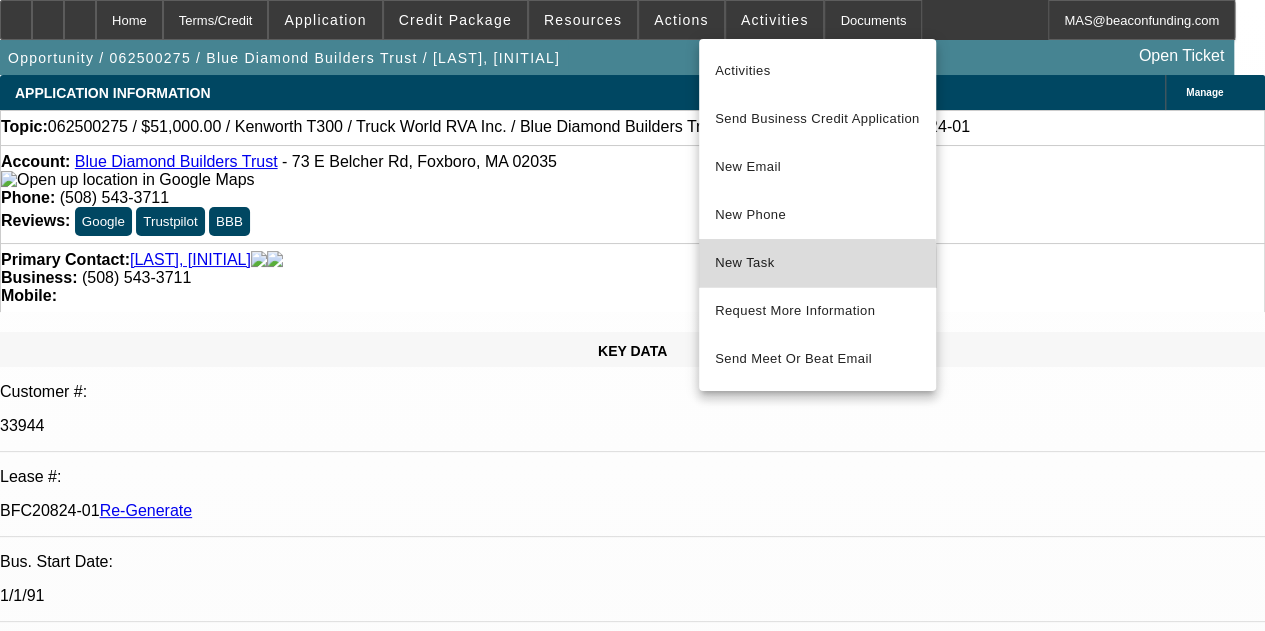 click on "New Task" at bounding box center [817, 263] 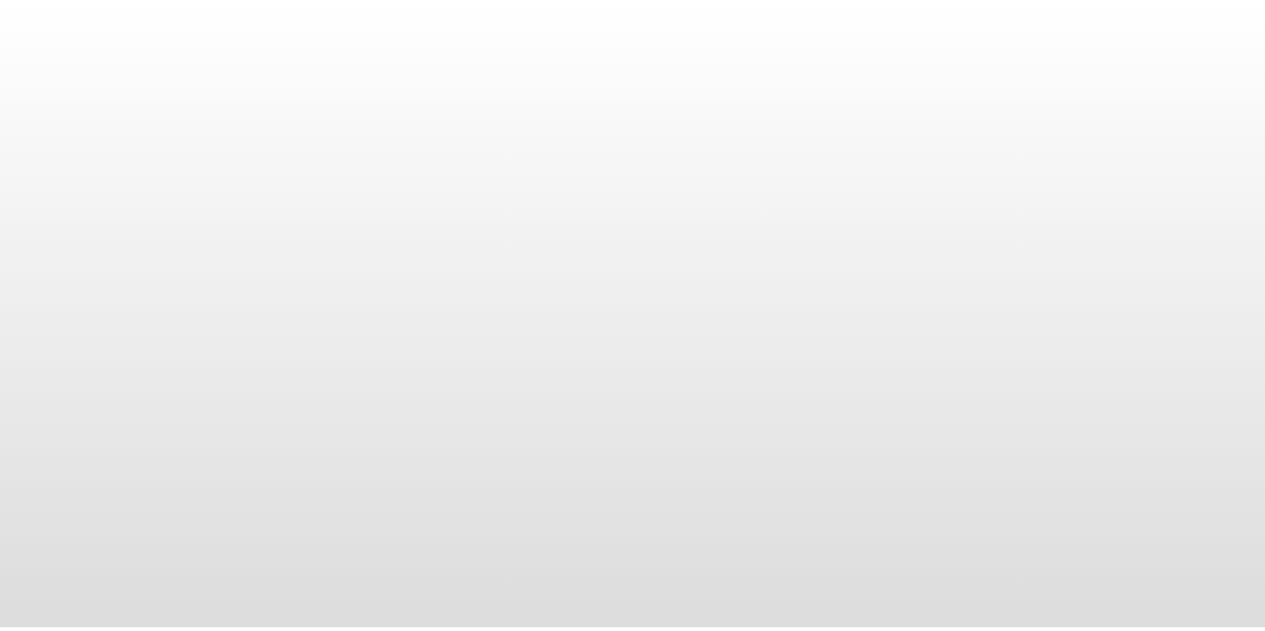 scroll, scrollTop: 0, scrollLeft: 0, axis: both 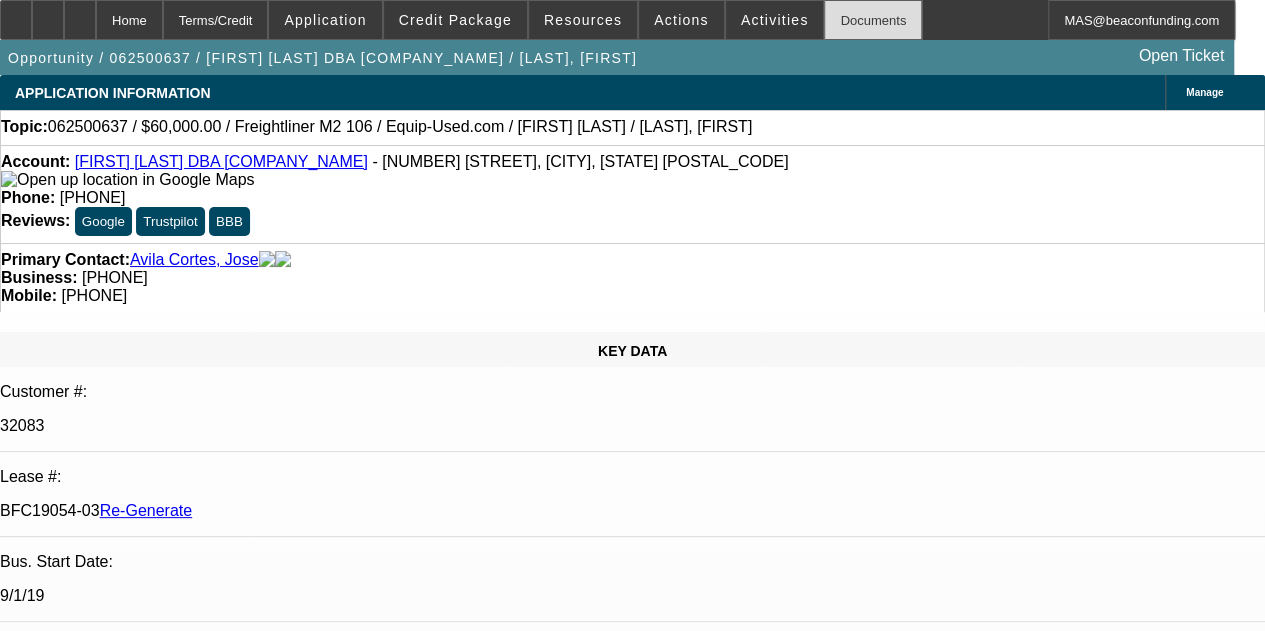 click on "Documents" at bounding box center [873, 20] 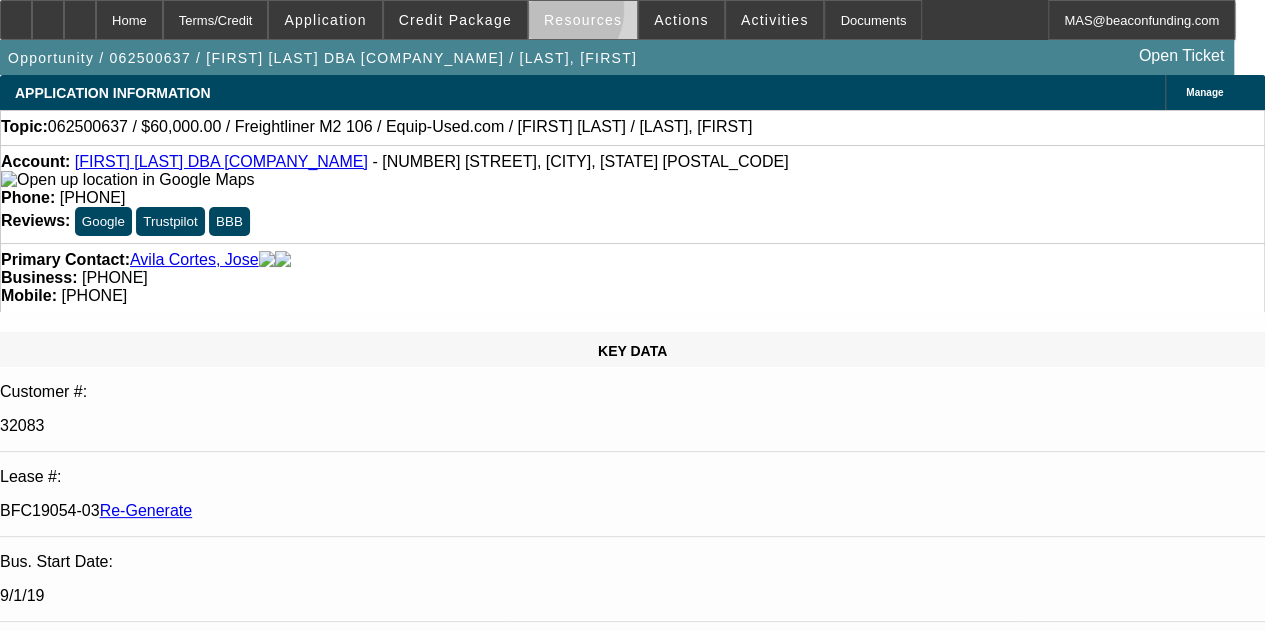 click on "Resources" at bounding box center (583, 20) 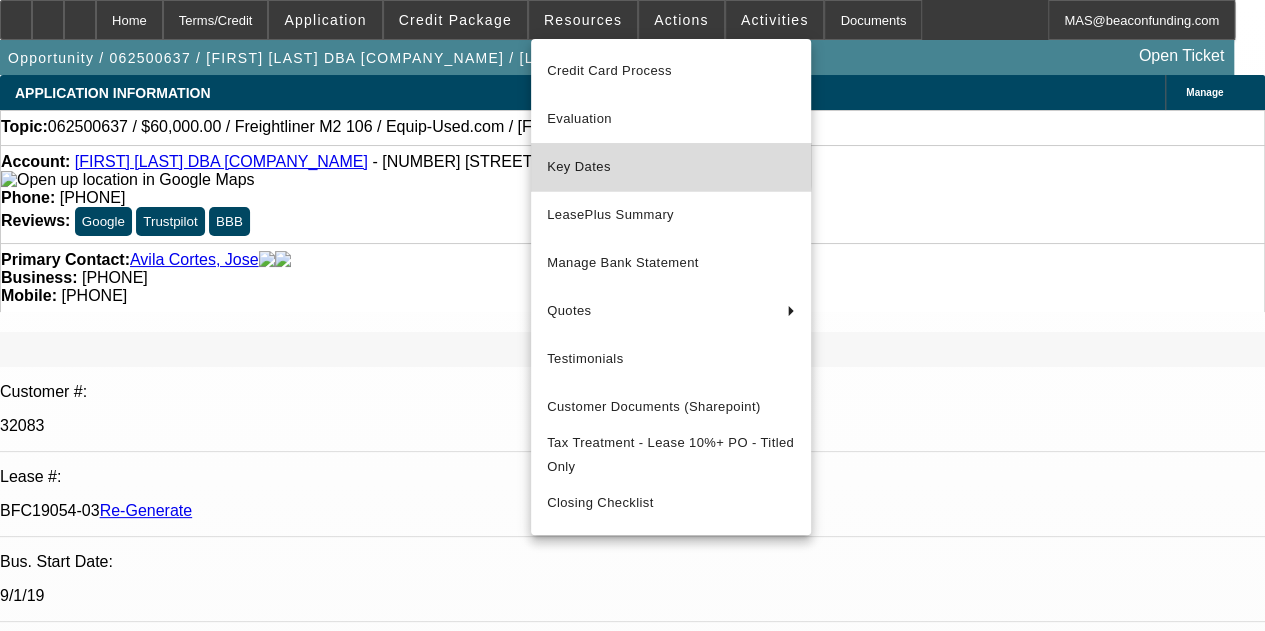 click on "Key Dates" at bounding box center [671, 167] 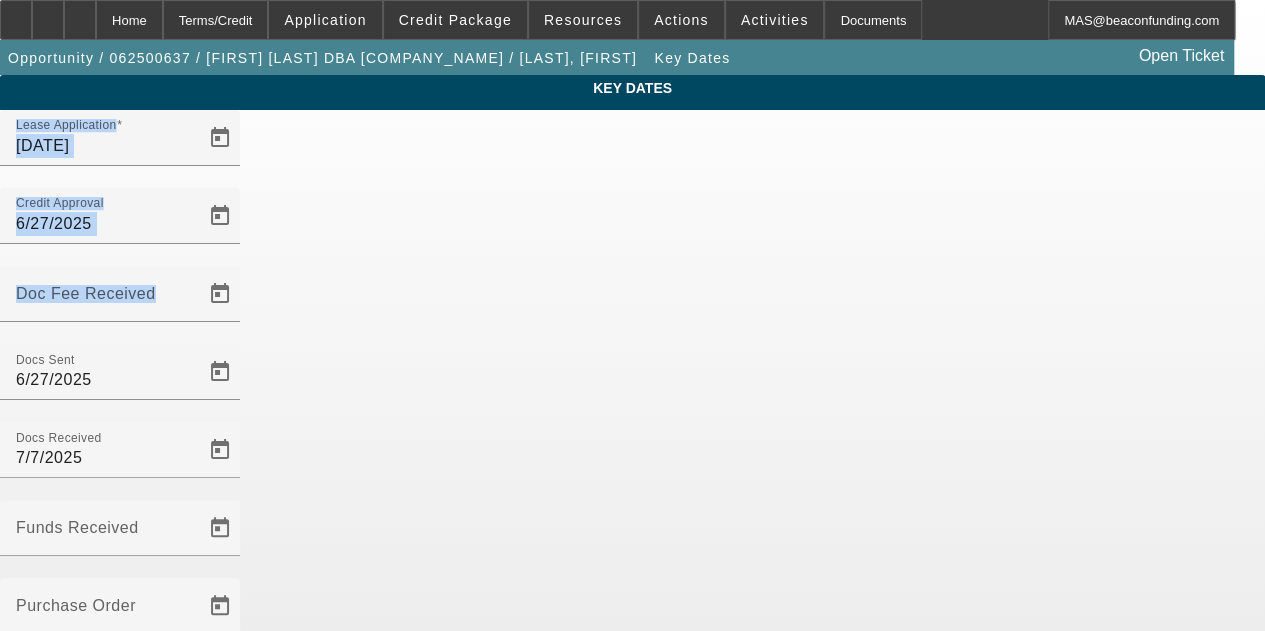 drag, startPoint x: 569, startPoint y: 239, endPoint x: 580, endPoint y: 279, distance: 41.484936 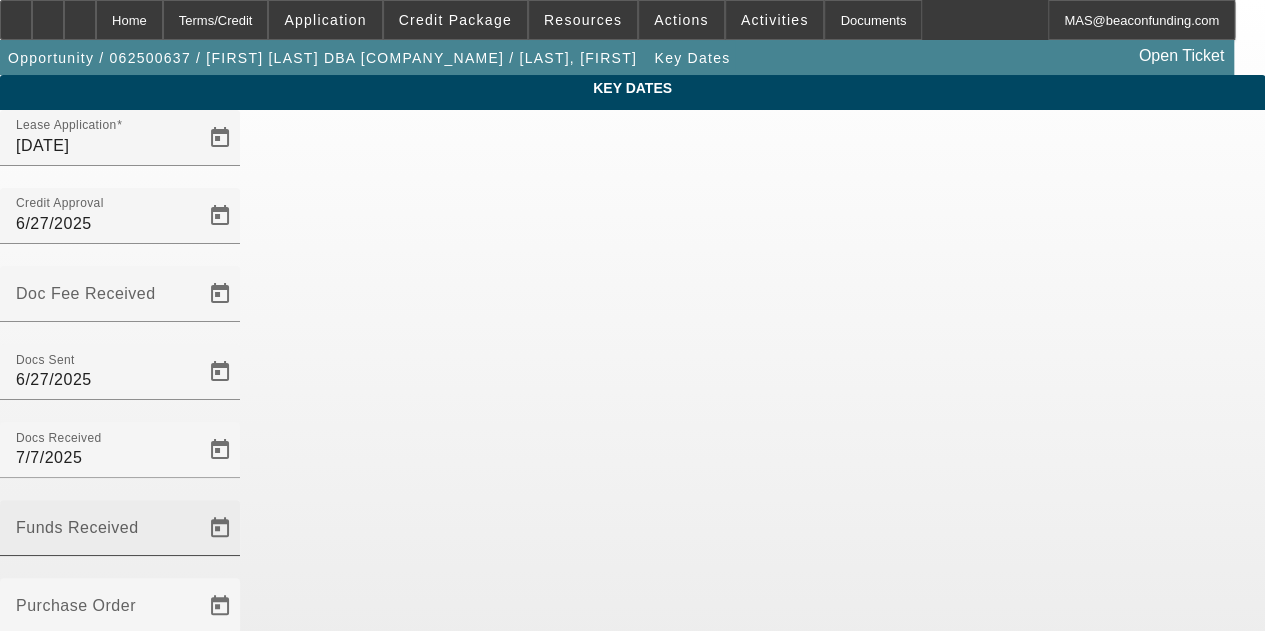 click on "Funds Received" at bounding box center (106, 294) 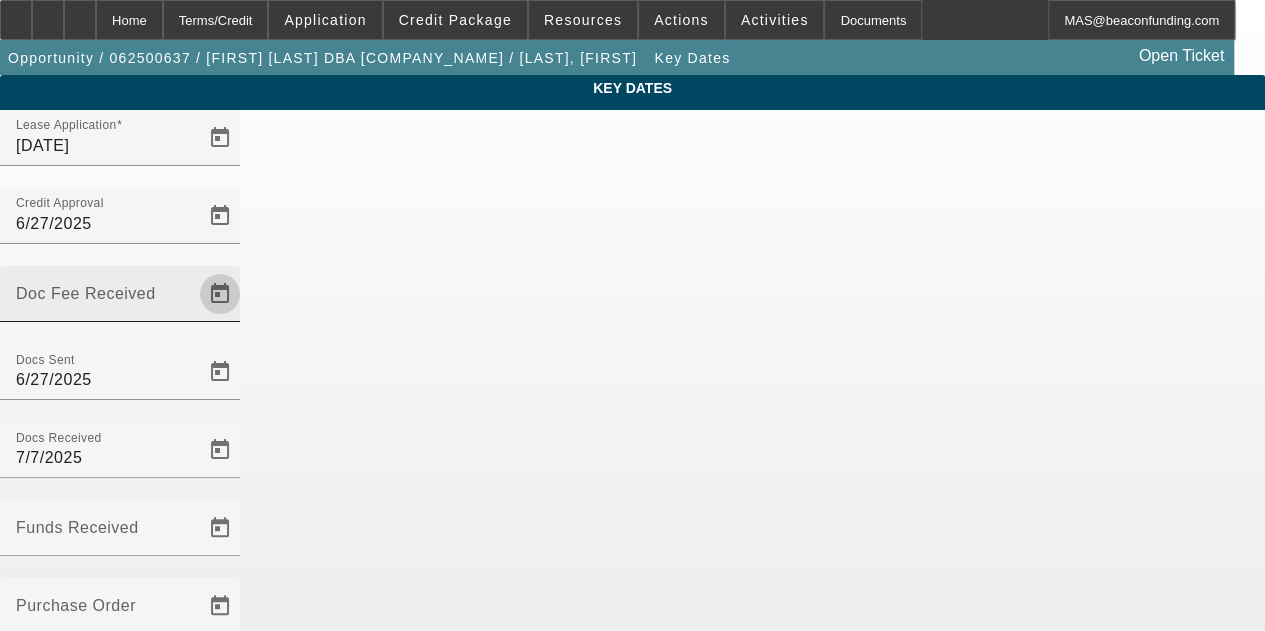 click at bounding box center (220, 294) 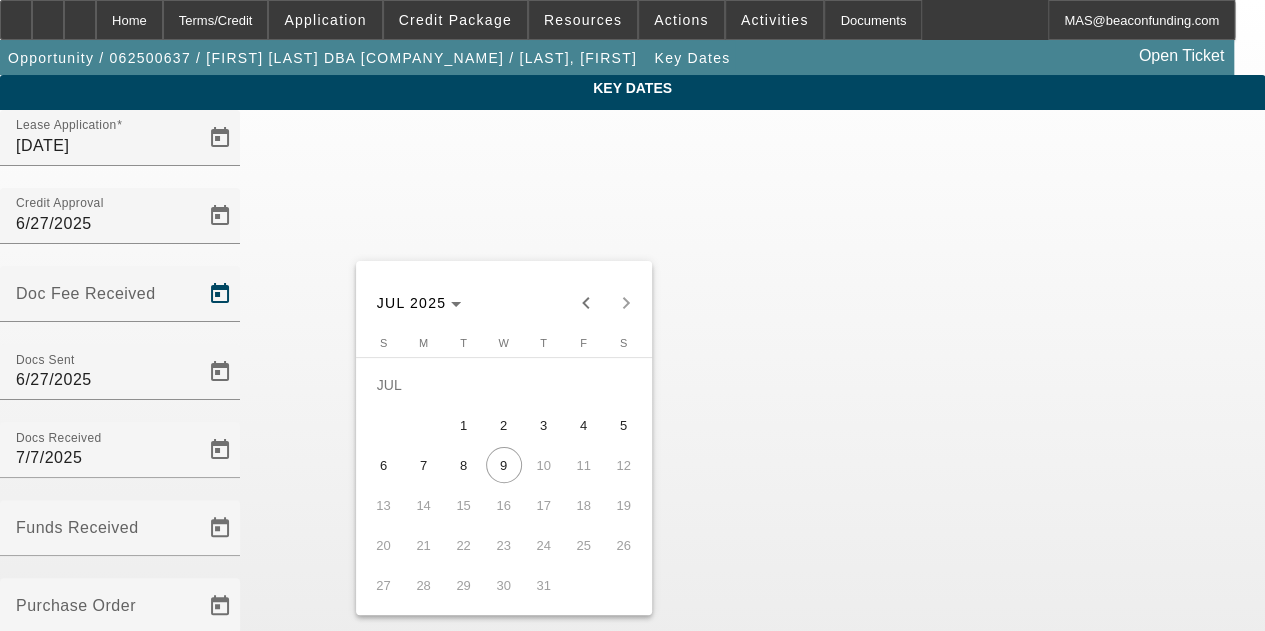 click on "7" at bounding box center (424, 465) 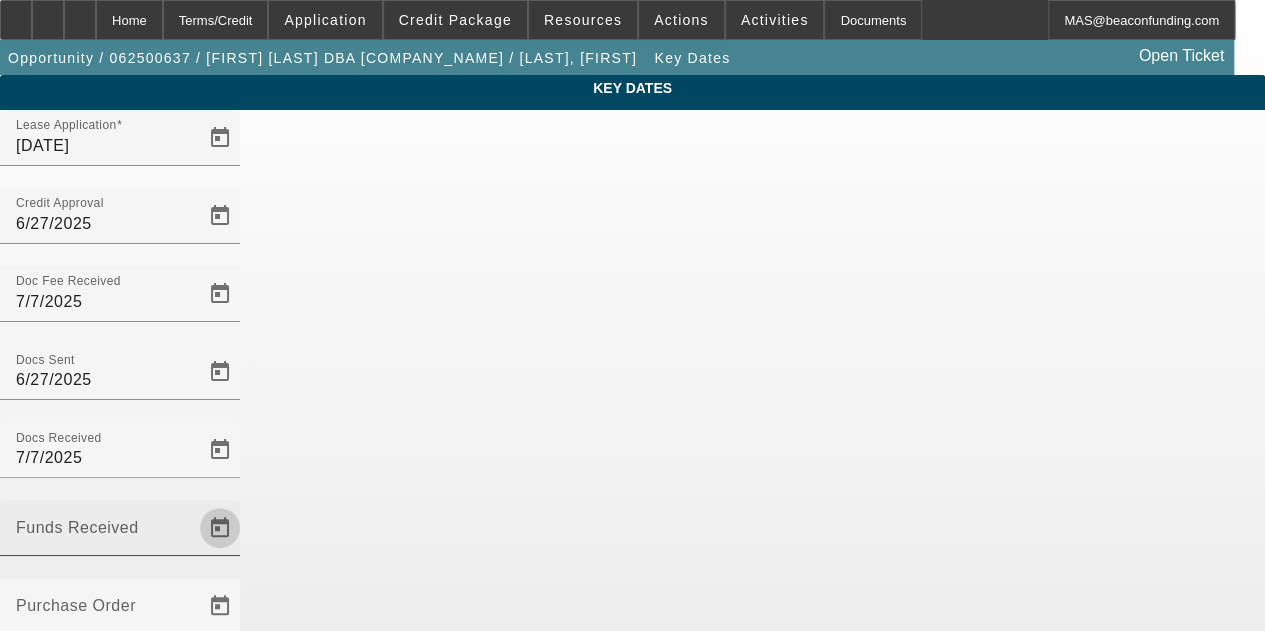 click at bounding box center (220, 528) 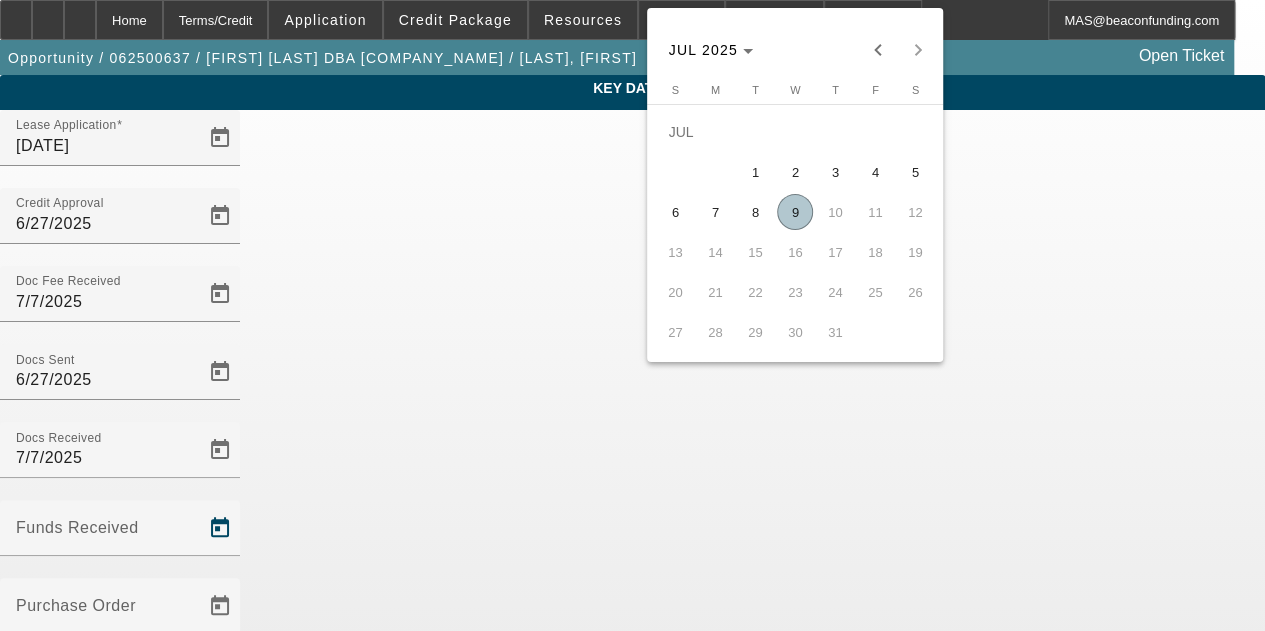 click on "9" at bounding box center [795, 212] 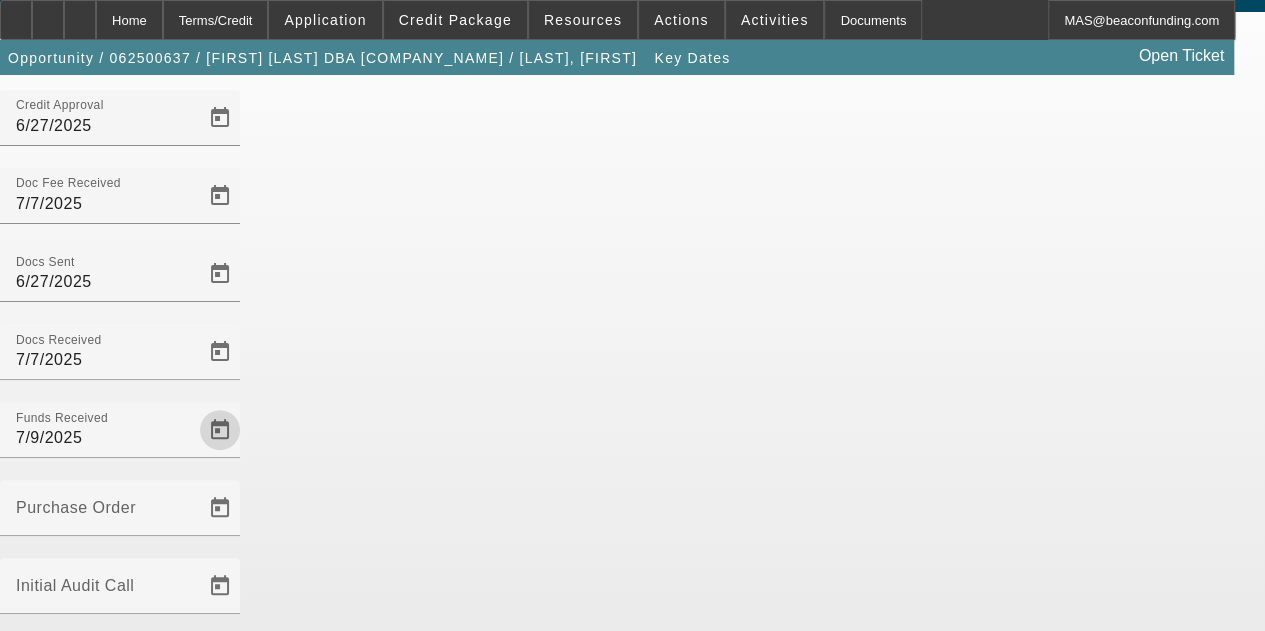 scroll, scrollTop: 106, scrollLeft: 0, axis: vertical 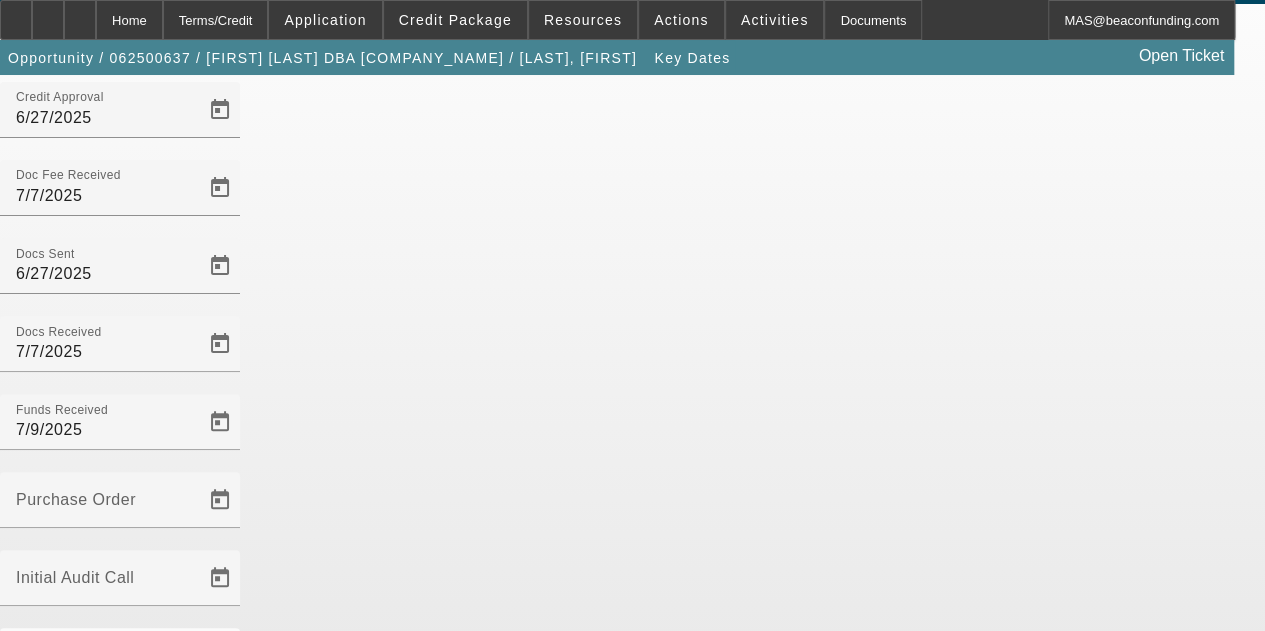 click on "Save" at bounding box center (23, 1127) 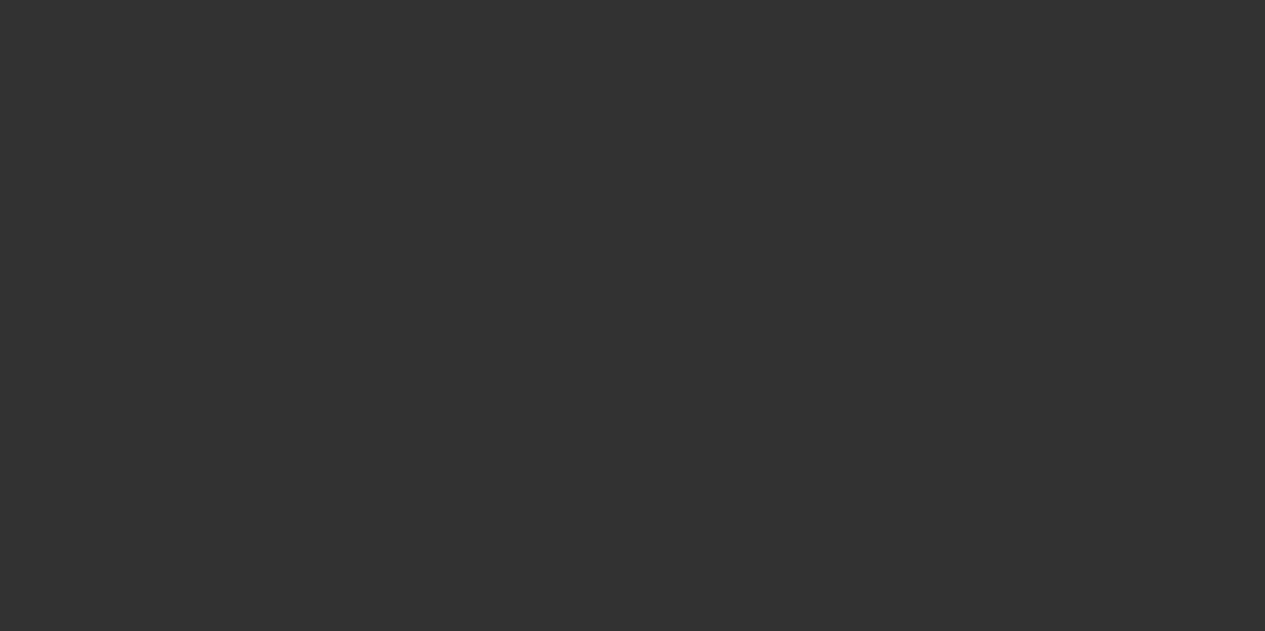 scroll, scrollTop: 0, scrollLeft: 0, axis: both 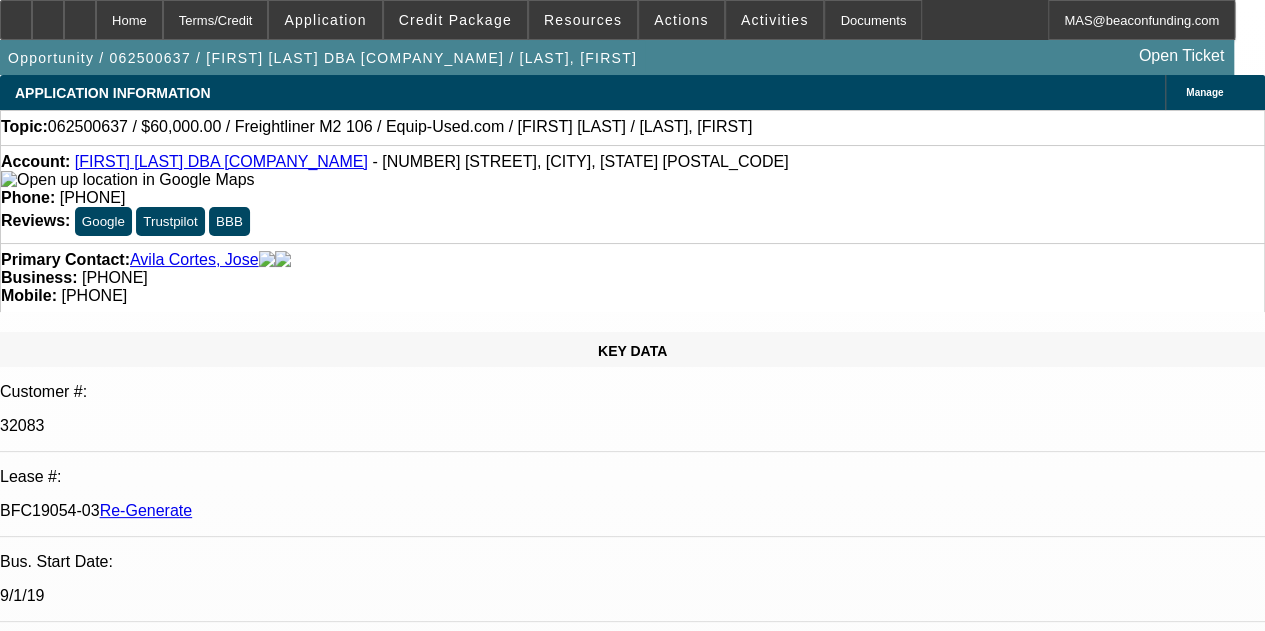 click on "RE:062500637 / $60,000.00 / Freightliner  M2 106 / Equip-Used.com / Jose Avila Cortes / Avila Cortes, Jose" at bounding box center (323, 7870) 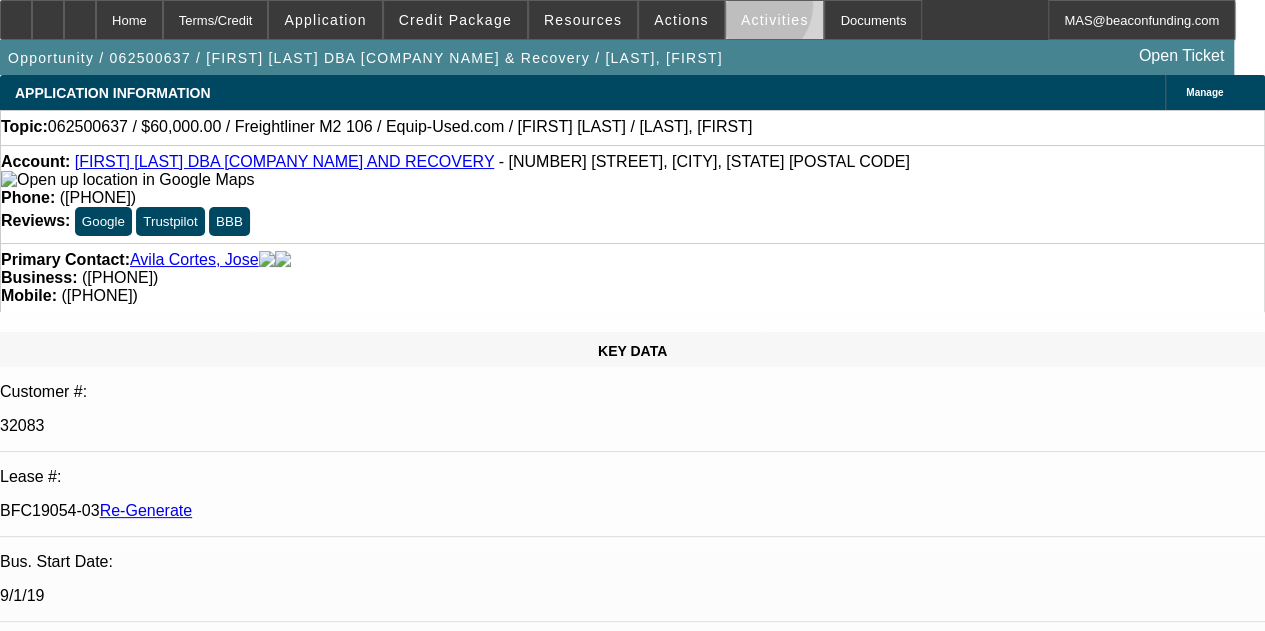 click at bounding box center (775, 20) 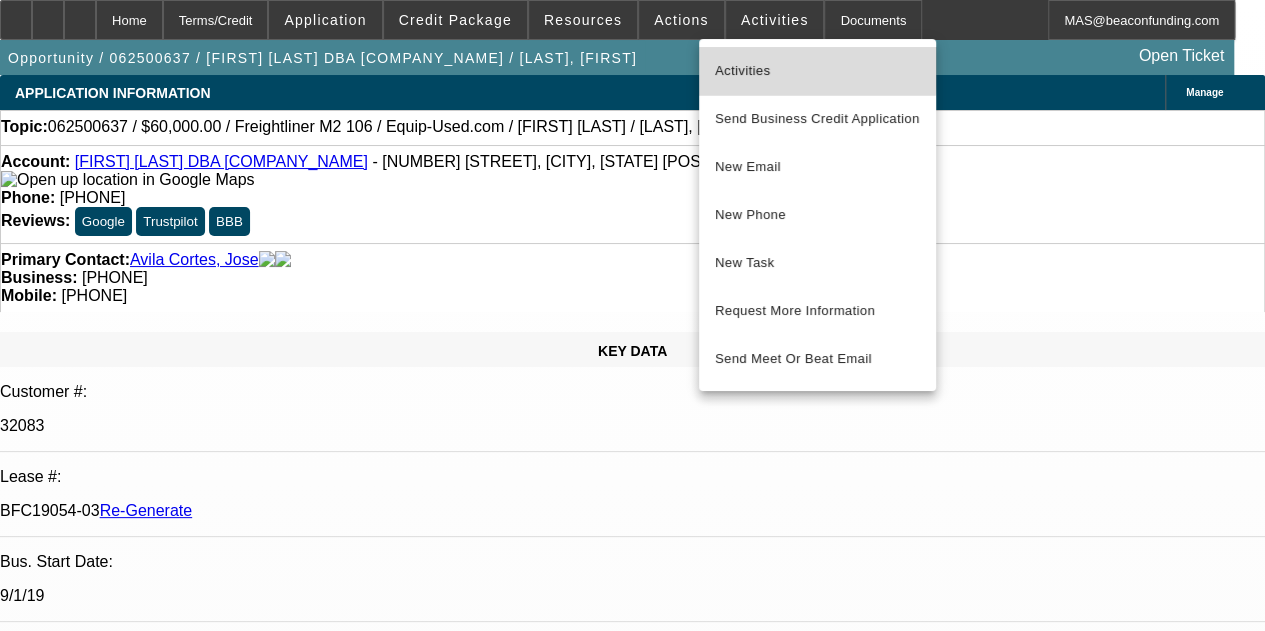 click on "Activities" at bounding box center [817, 71] 